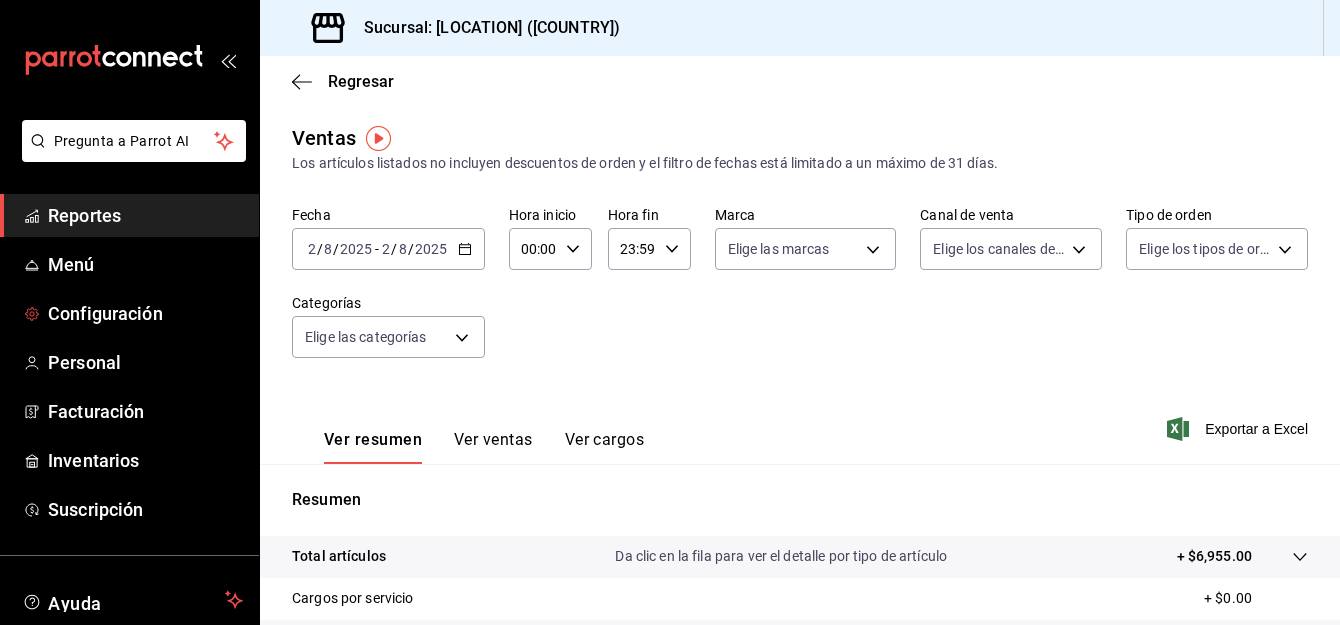 scroll, scrollTop: 0, scrollLeft: 0, axis: both 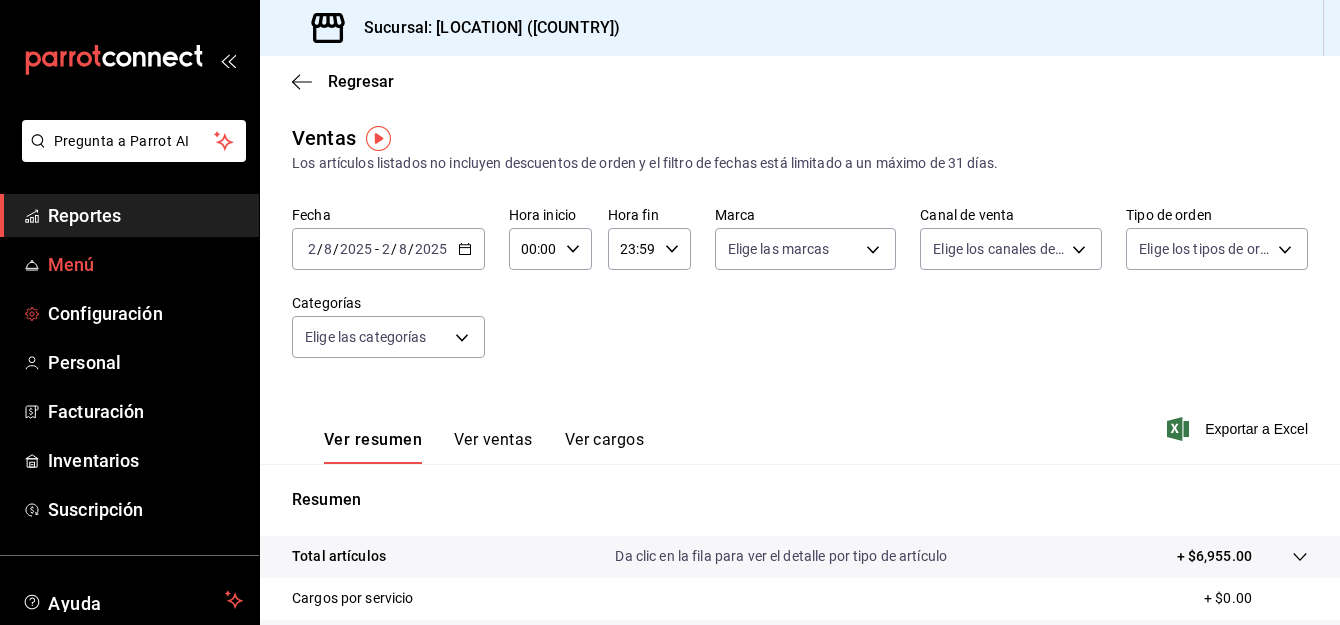 click on "Menú" at bounding box center (145, 264) 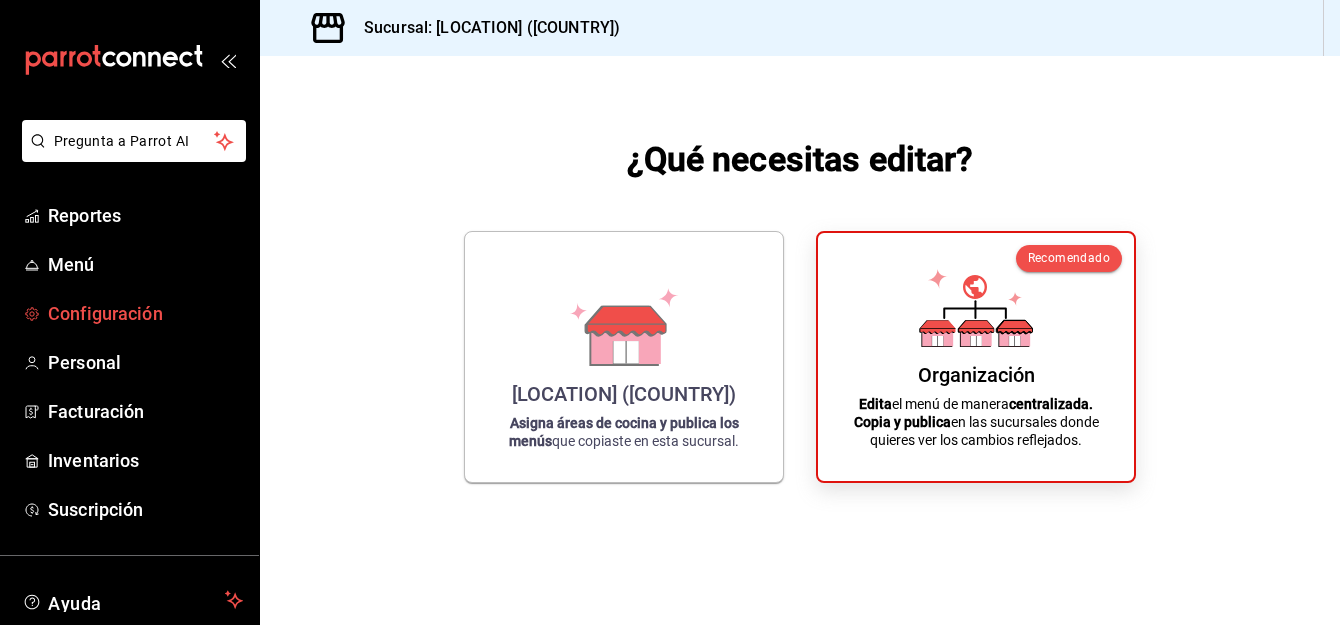 click on "Configuración" at bounding box center (145, 313) 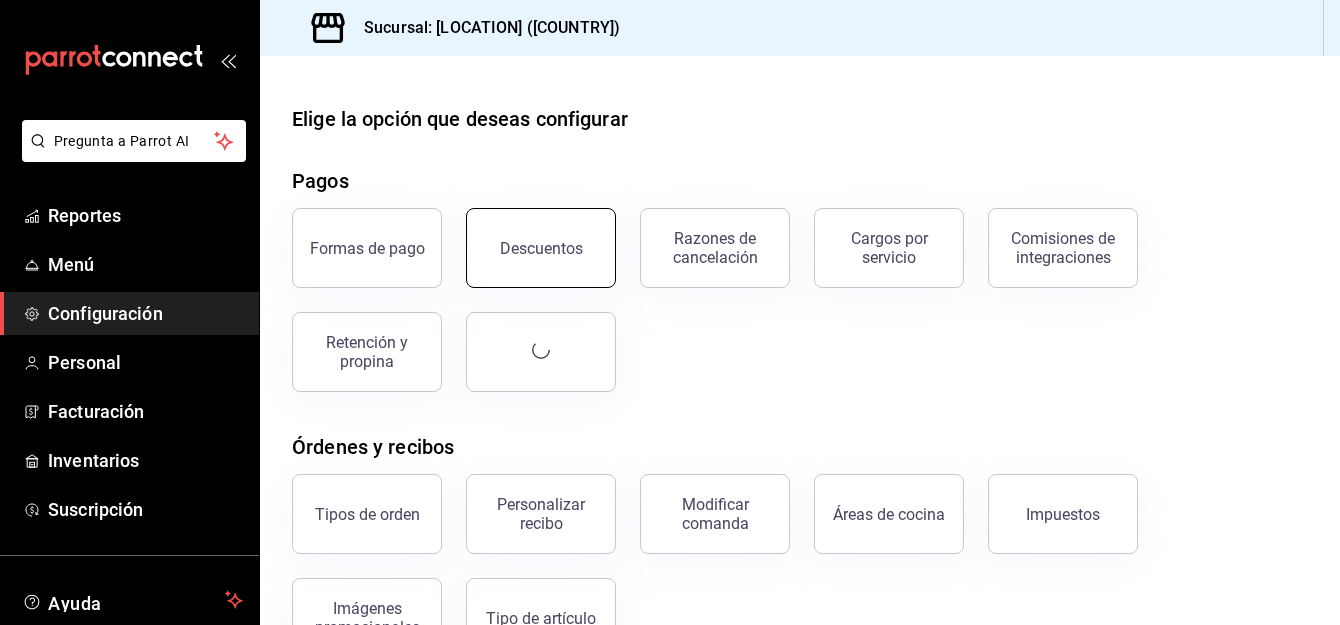 click on "Descuentos" at bounding box center (541, 248) 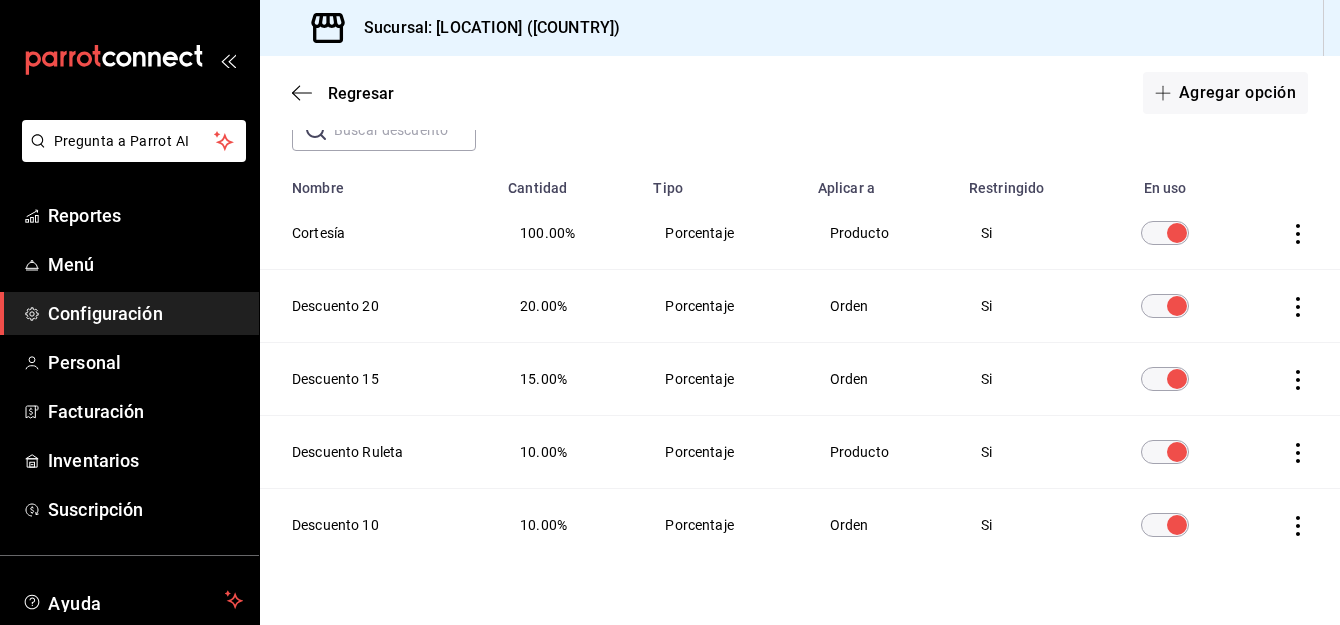 scroll, scrollTop: 121, scrollLeft: 0, axis: vertical 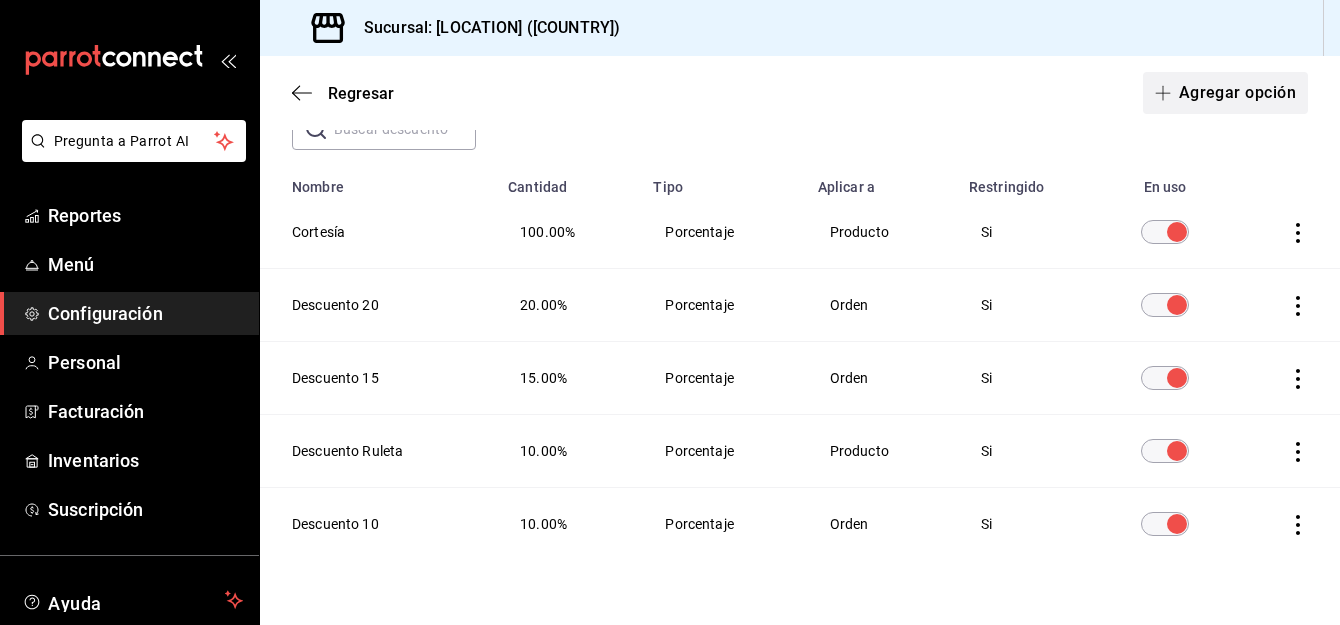 click on "Agregar opción" at bounding box center [1225, 93] 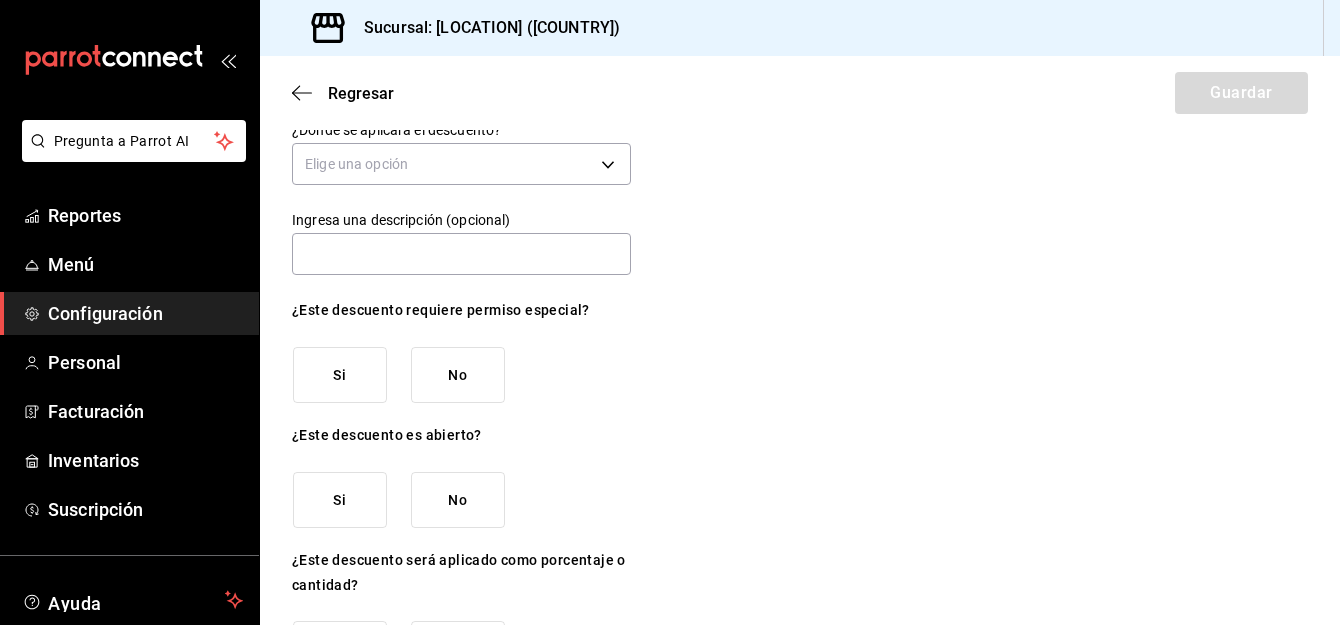 scroll, scrollTop: 0, scrollLeft: 0, axis: both 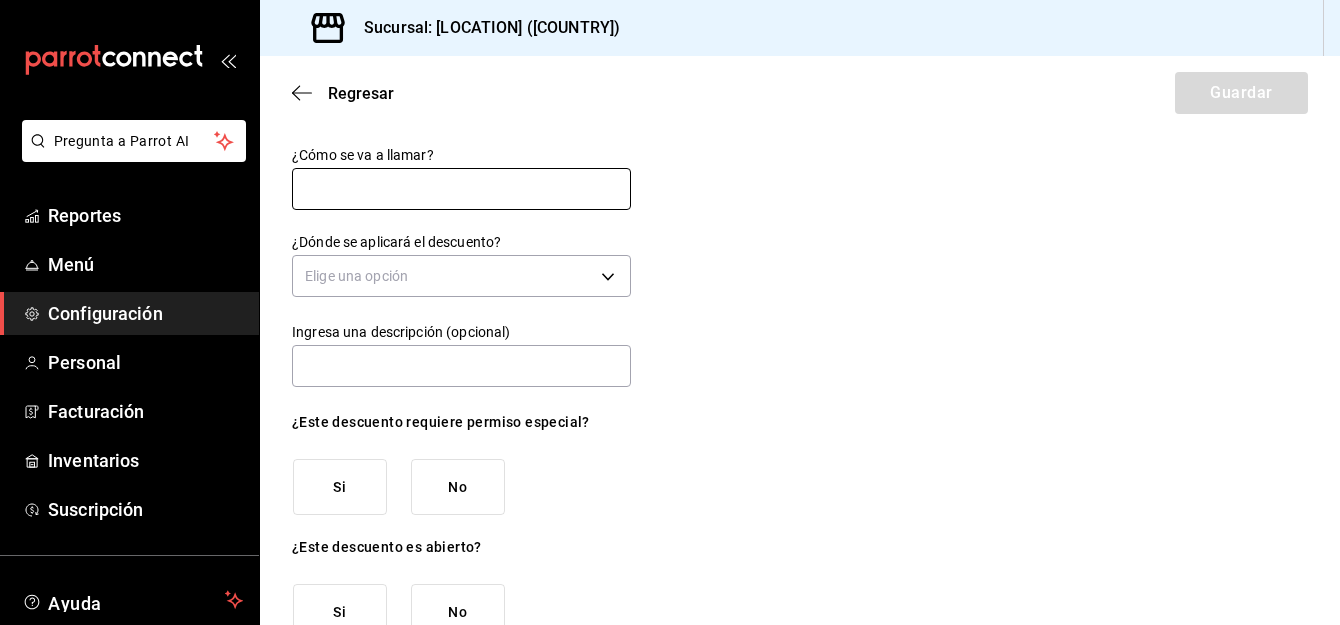 click at bounding box center [461, 189] 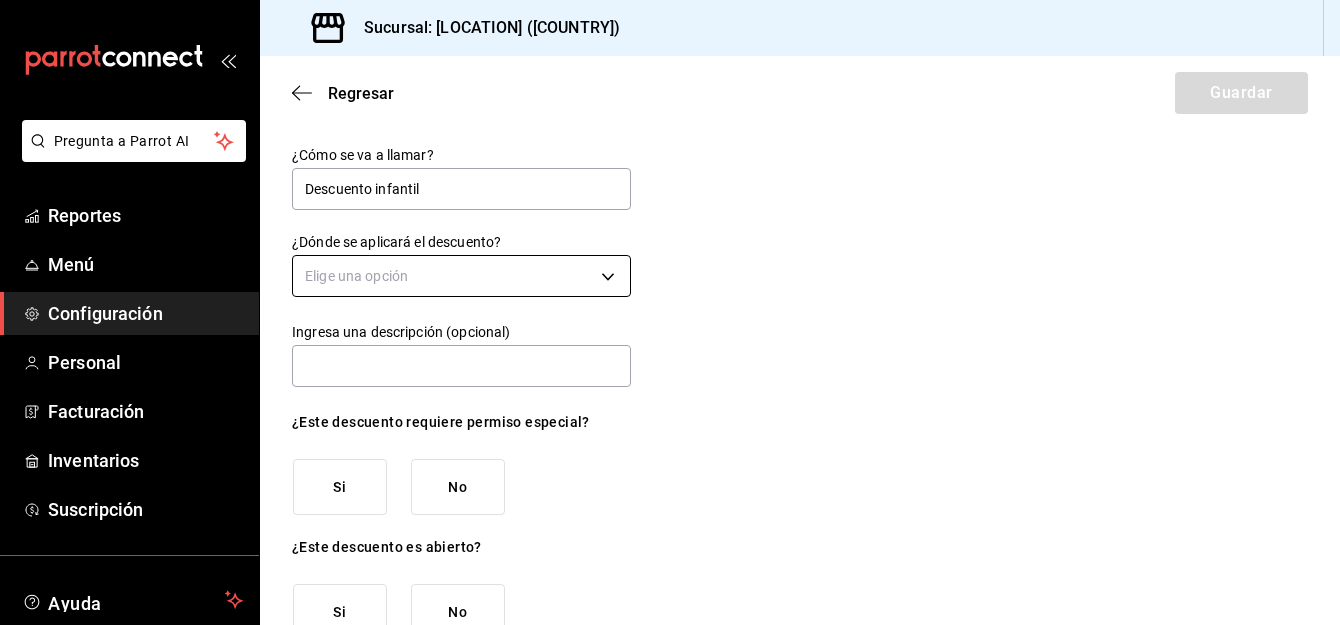 type on "Descuento infantil" 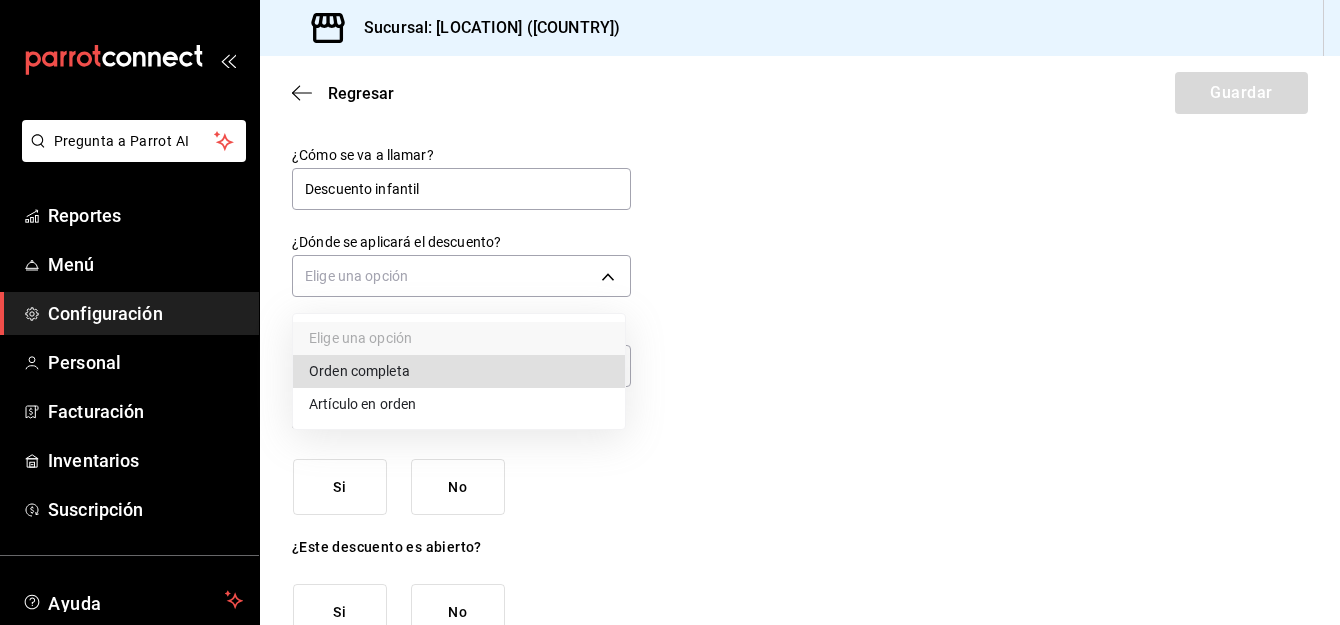 click on "Artículo en orden" at bounding box center (459, 404) 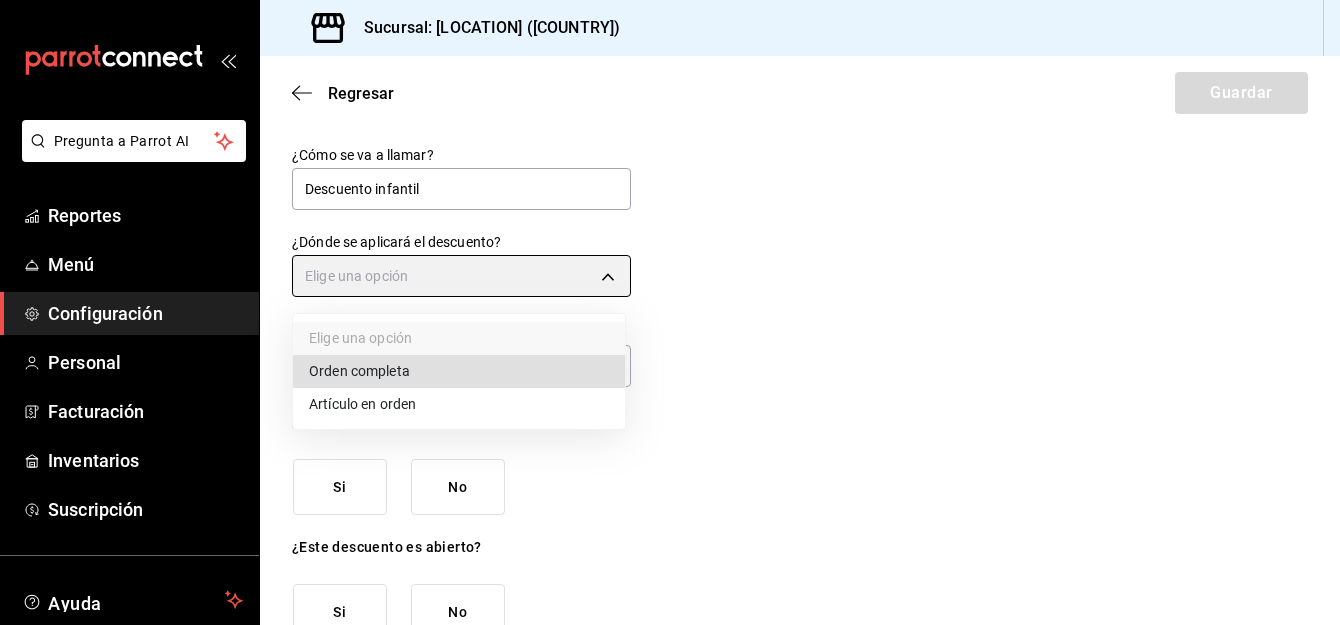 type on "ORDER_ITEM" 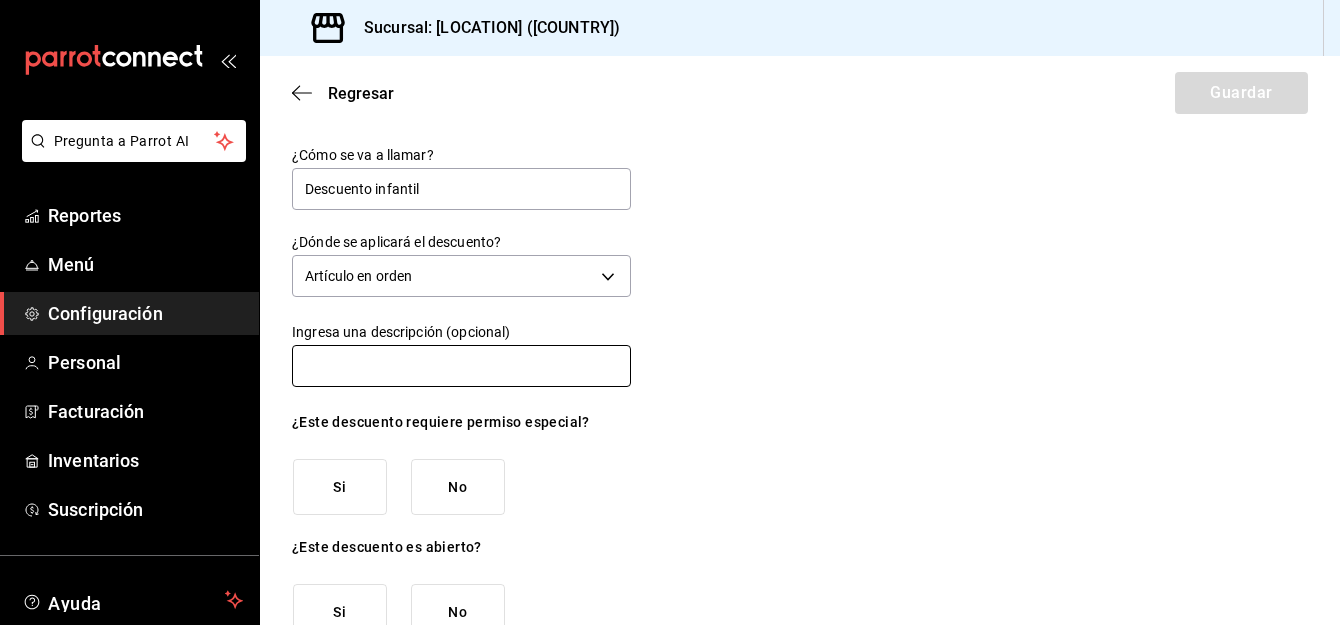 click at bounding box center (461, 366) 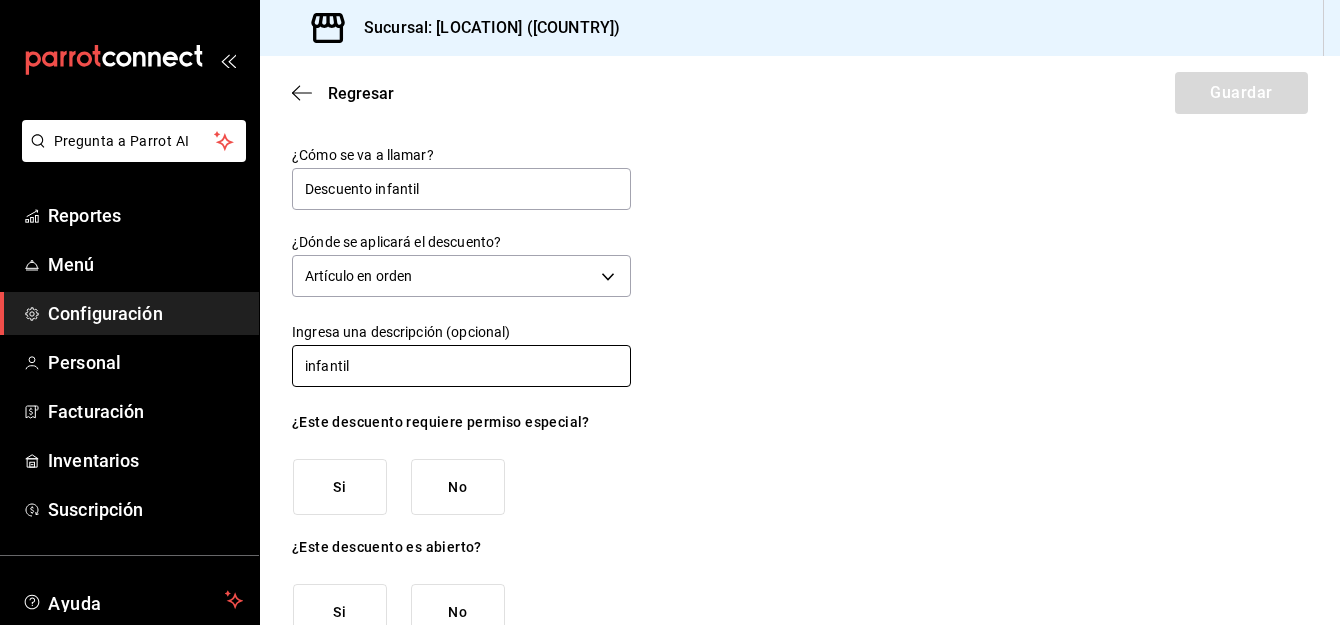 type on "infantil" 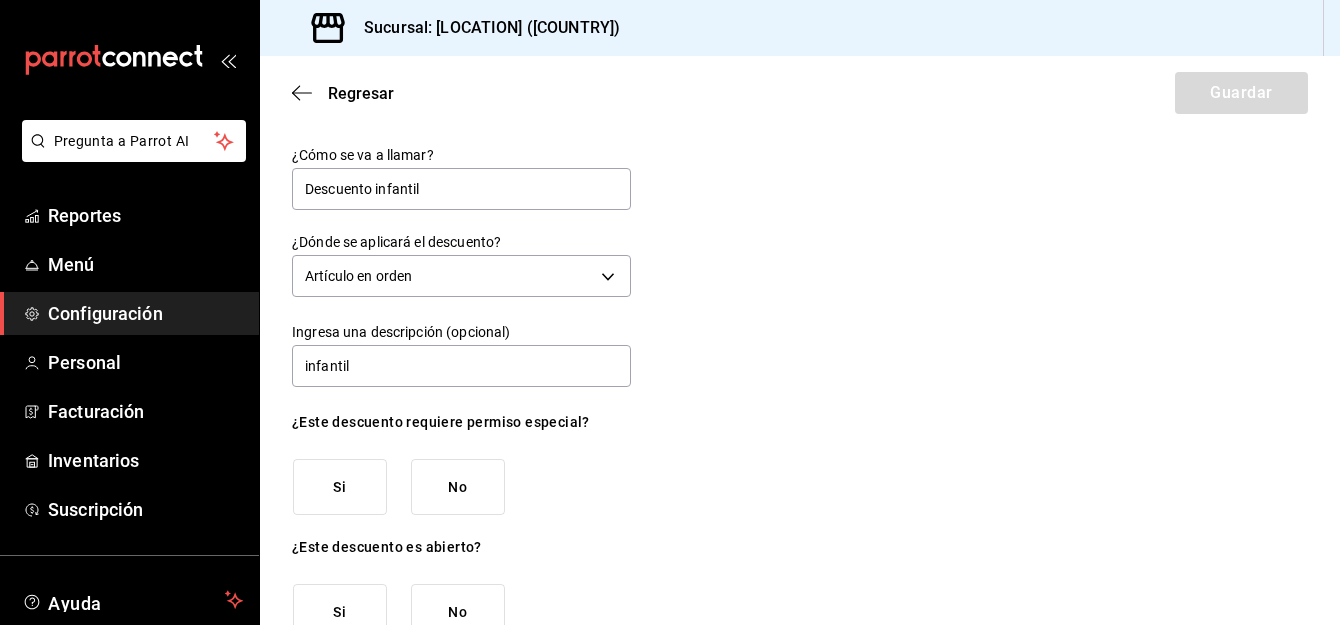 click on "Si" at bounding box center (340, 487) 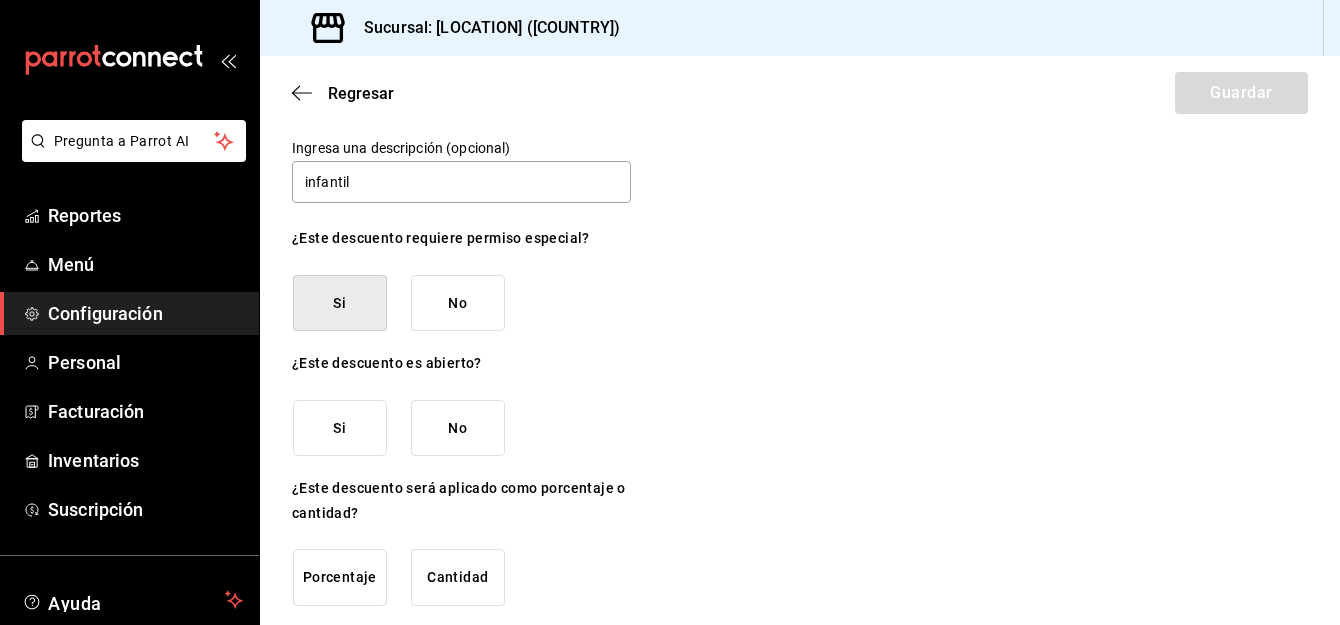 scroll, scrollTop: 185, scrollLeft: 0, axis: vertical 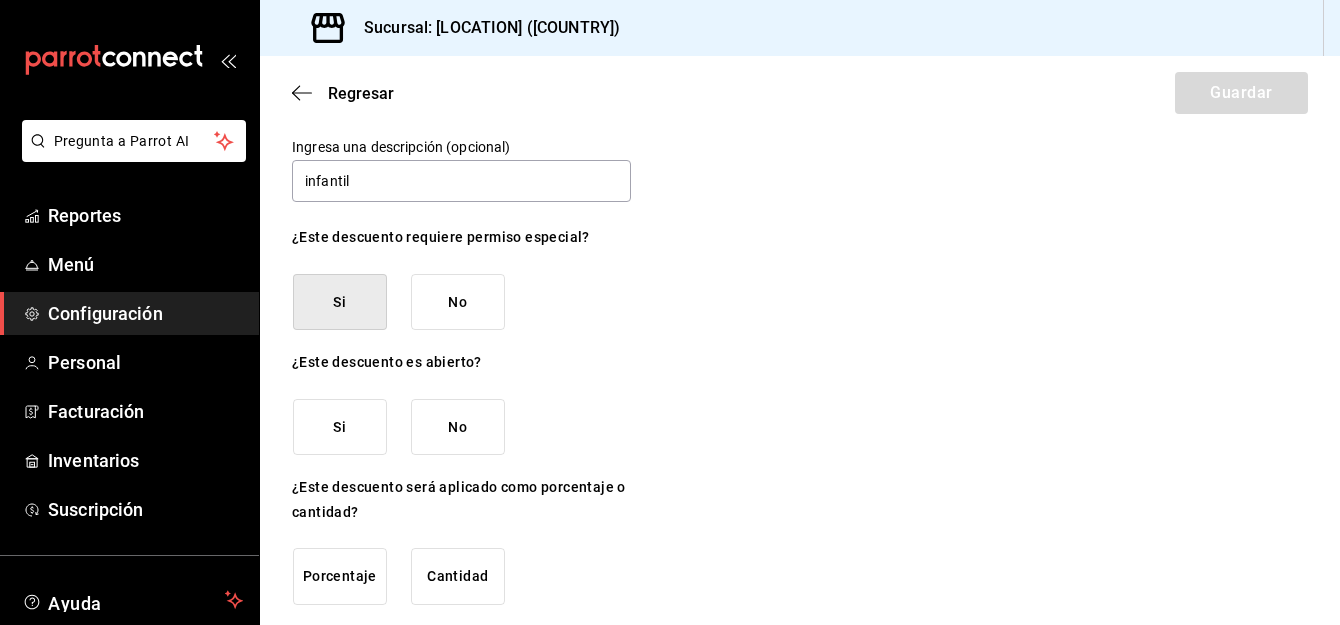 click on "No" at bounding box center [458, 427] 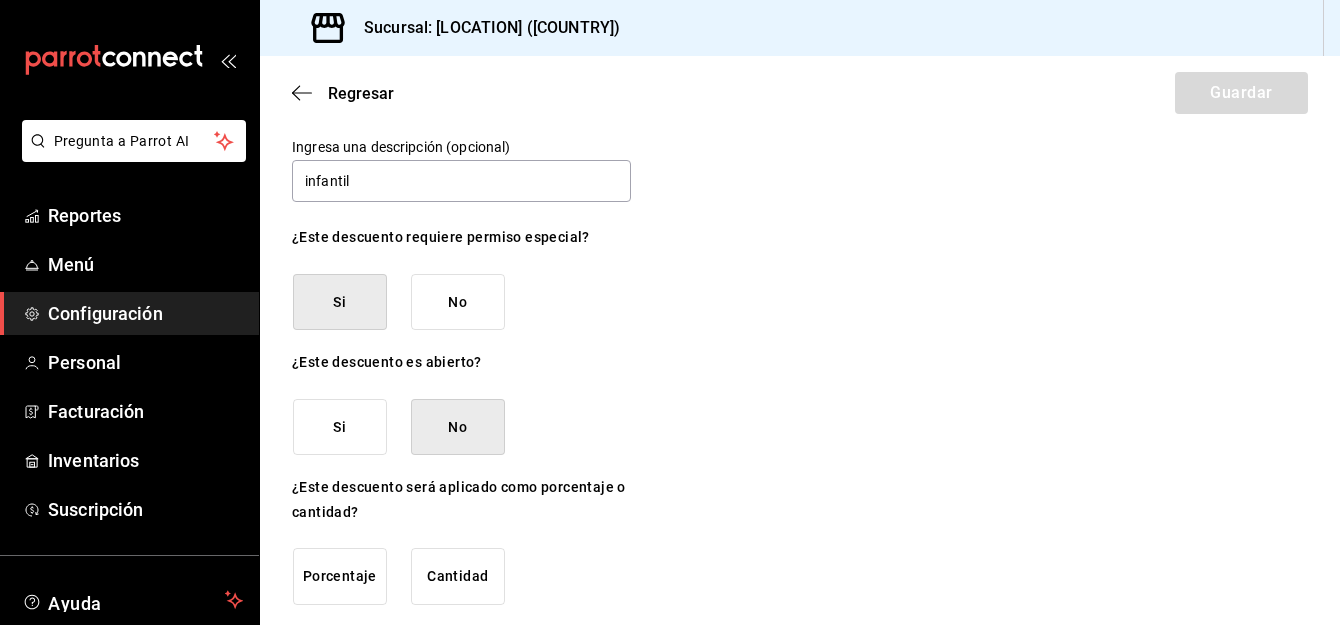 click on "Porcentaje" at bounding box center [340, 576] 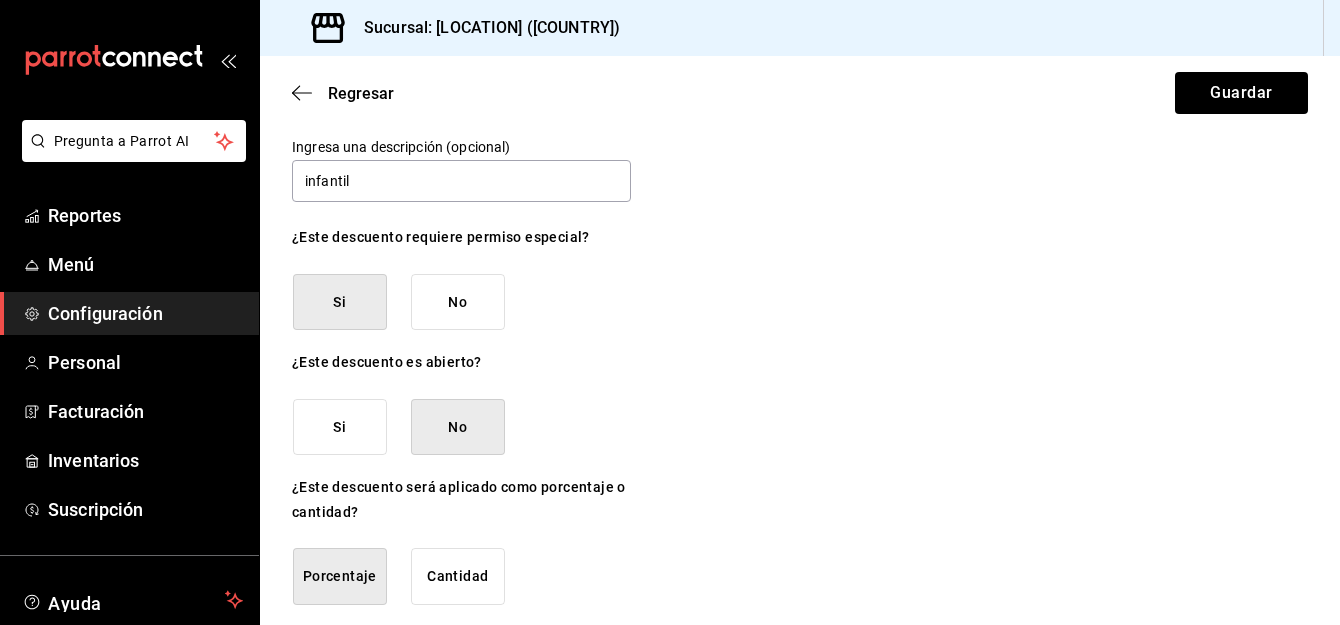 scroll, scrollTop: 263, scrollLeft: 0, axis: vertical 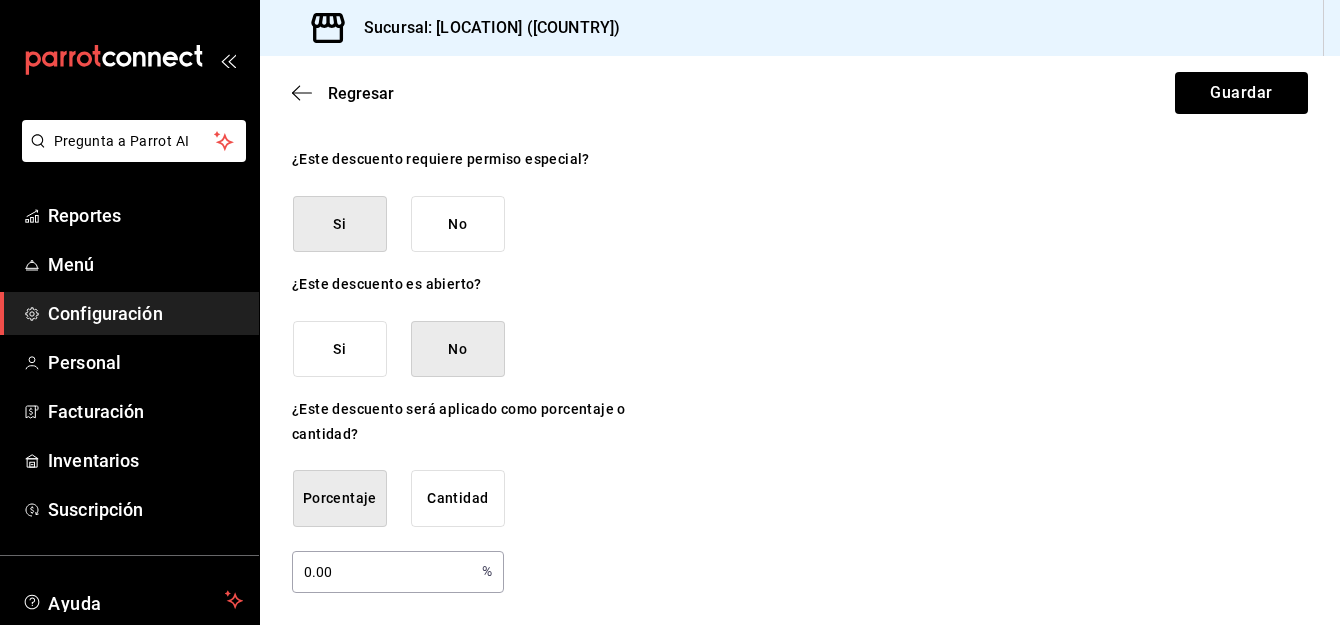 click on "0.00" at bounding box center (383, 571) 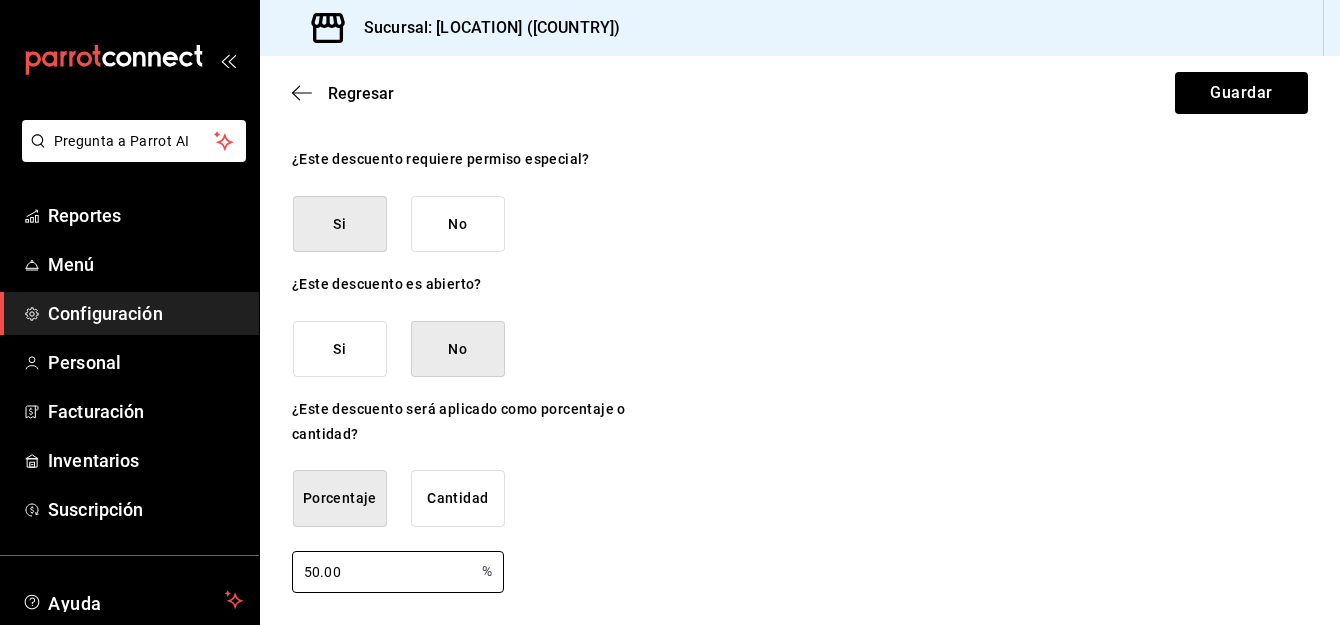 type on "50.00" 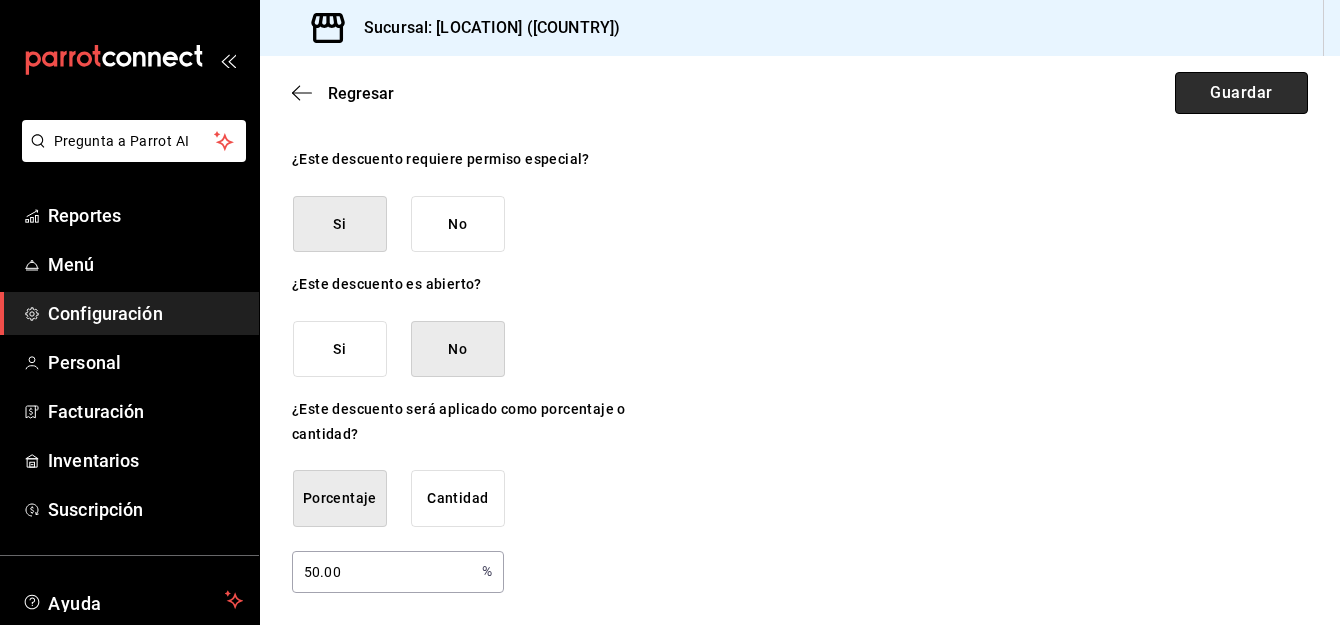 click on "Guardar" at bounding box center (1241, 93) 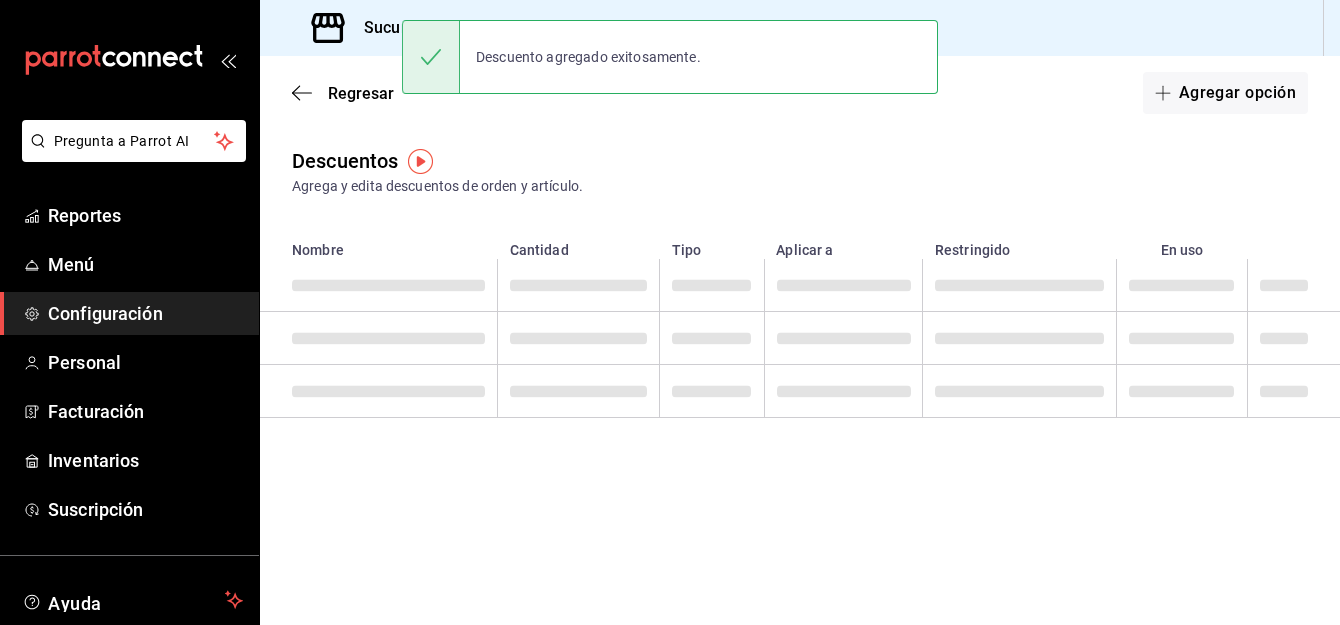 scroll, scrollTop: 0, scrollLeft: 0, axis: both 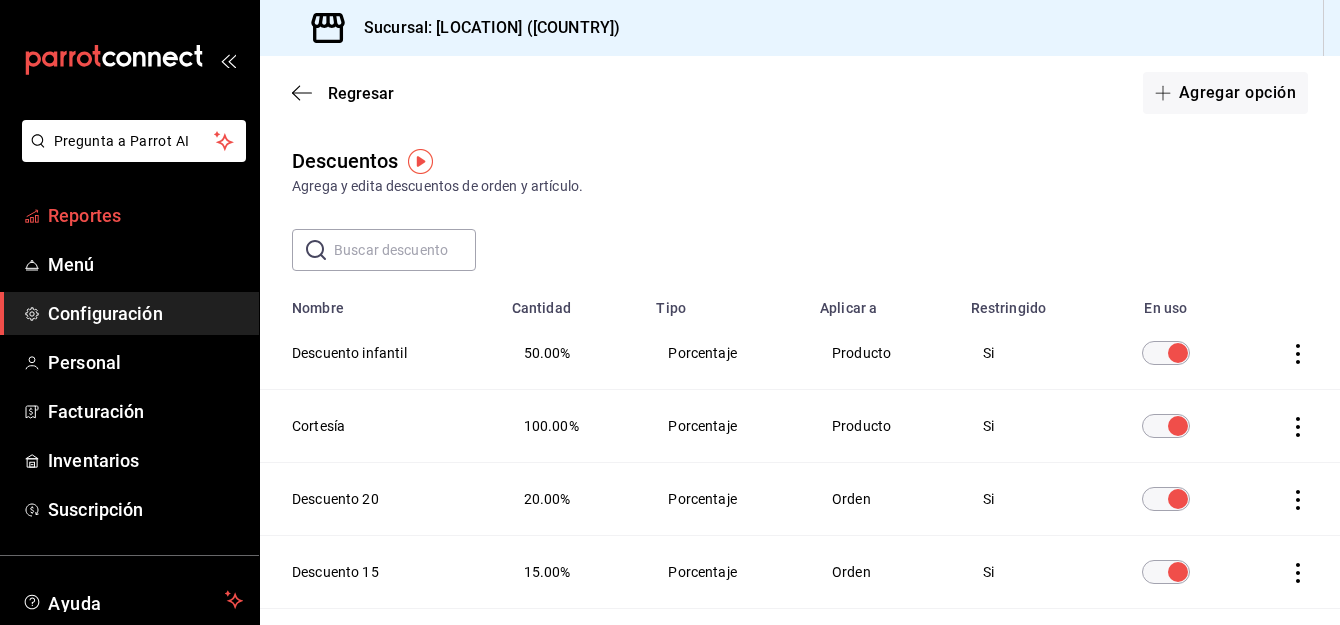 click on "Reportes" at bounding box center [145, 215] 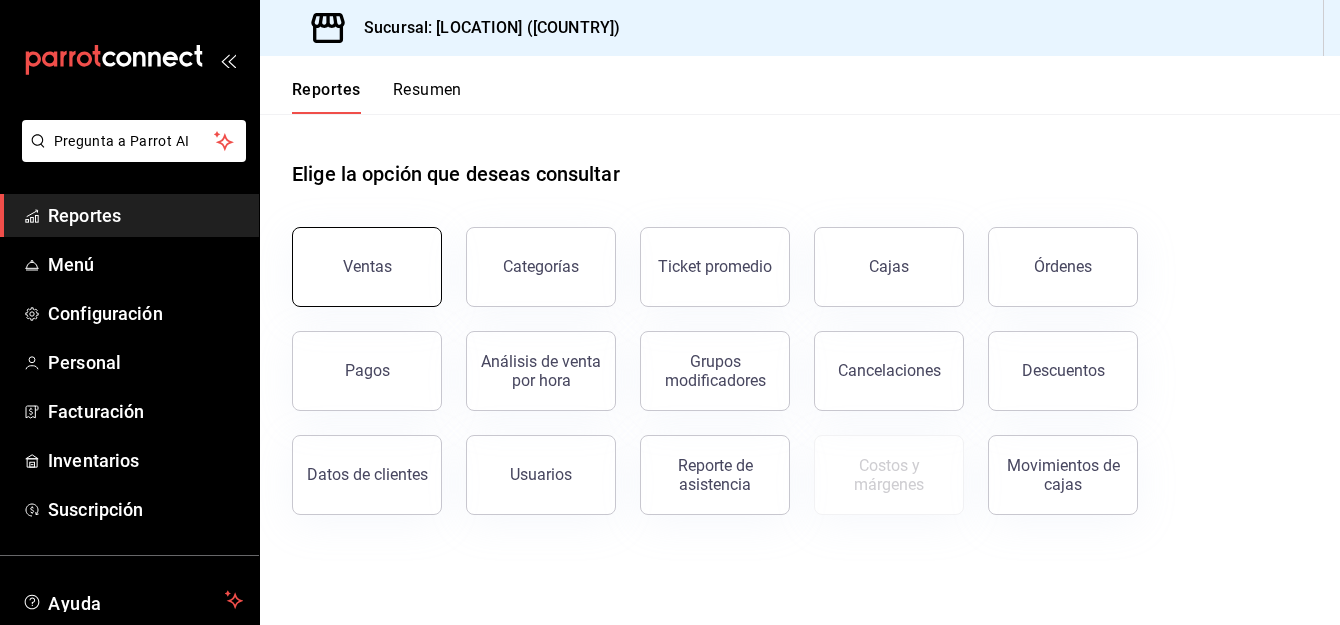 click on "Ventas" at bounding box center [367, 266] 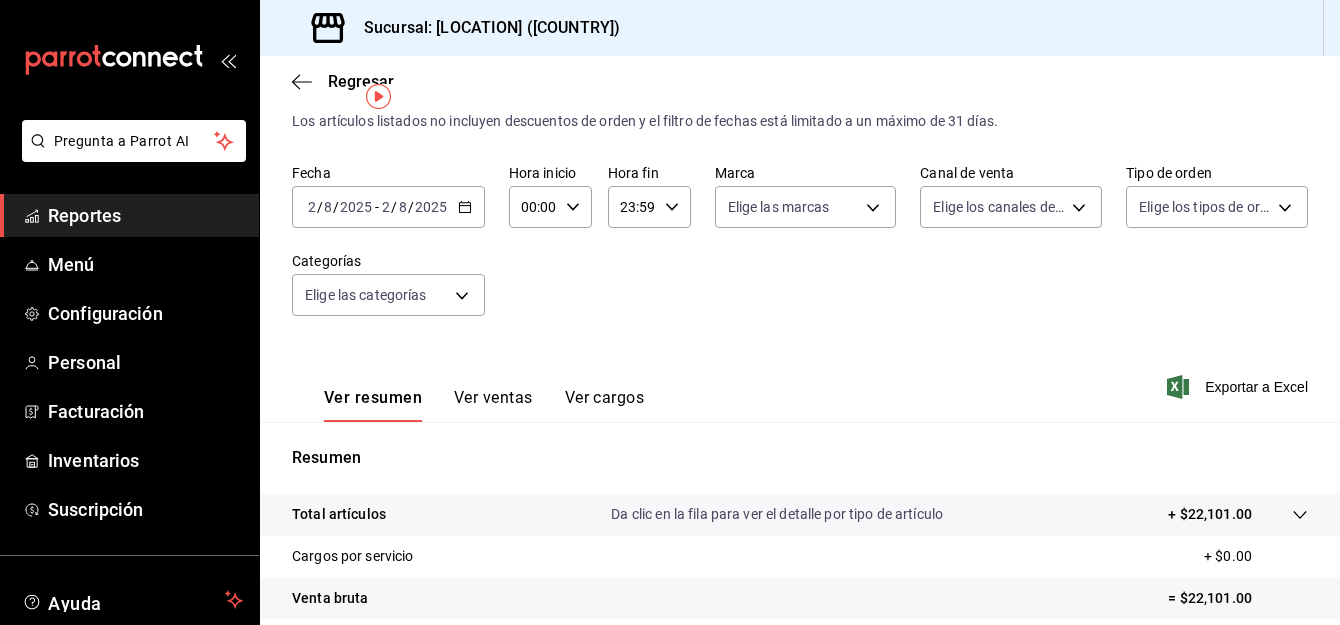 scroll, scrollTop: 41, scrollLeft: 0, axis: vertical 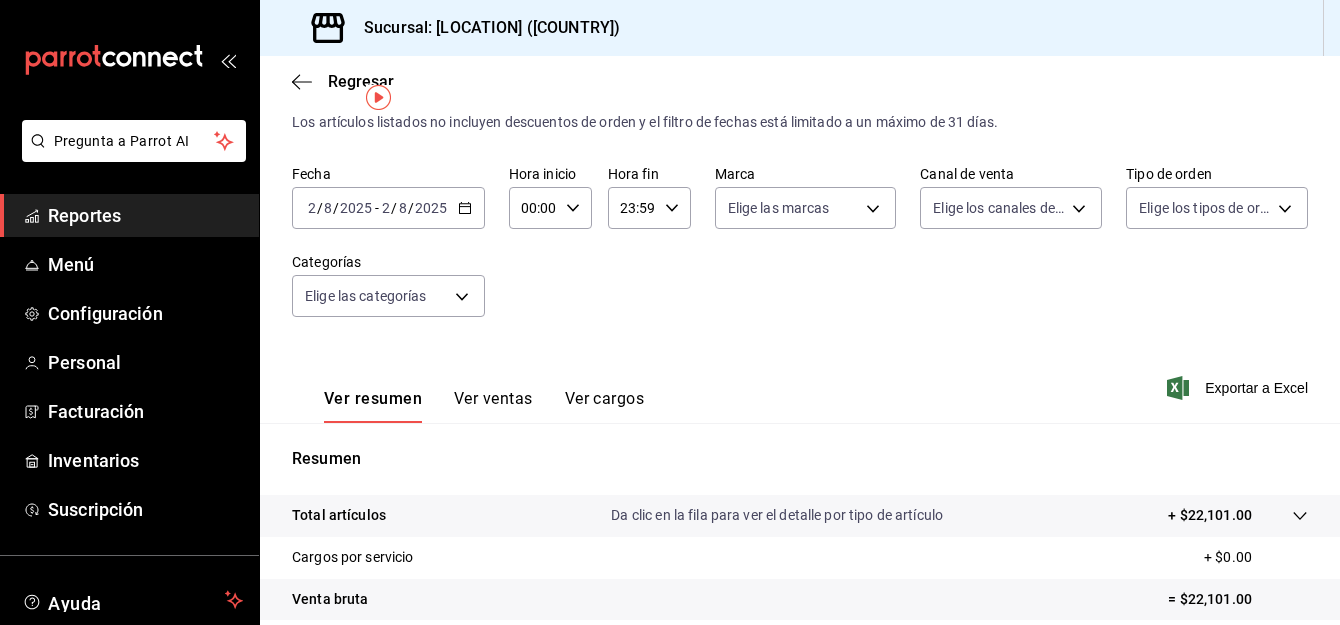 click on "Reportes" at bounding box center (145, 215) 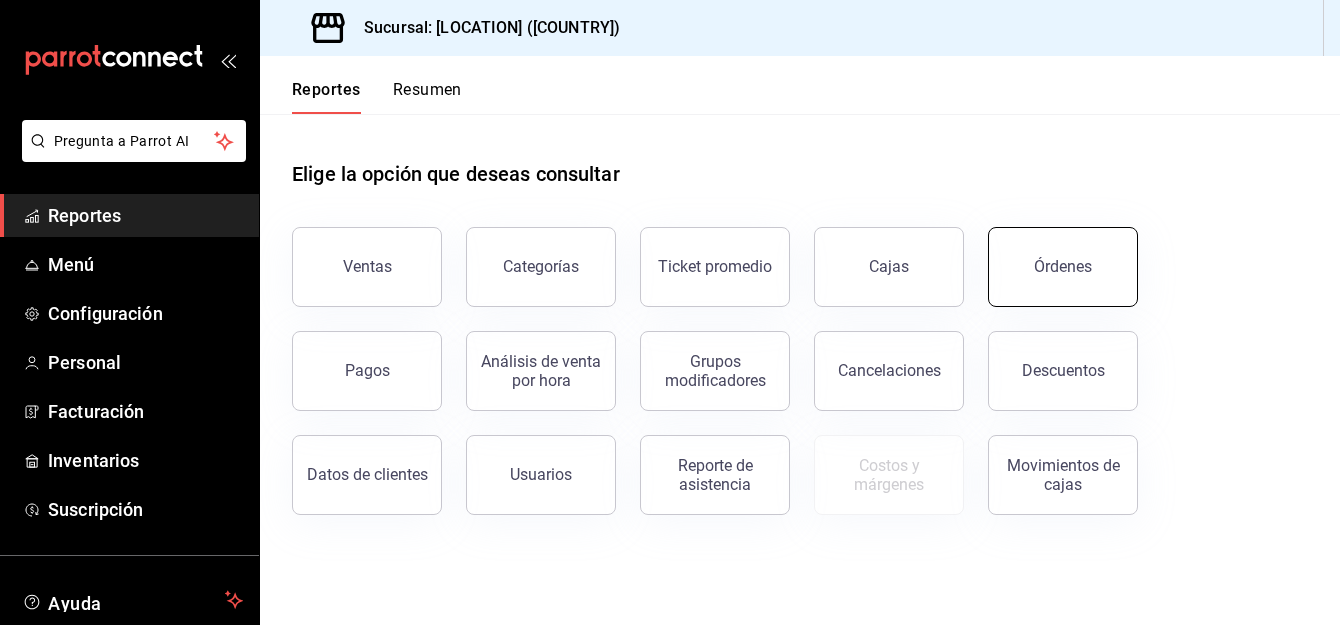 click on "Órdenes" at bounding box center [1063, 266] 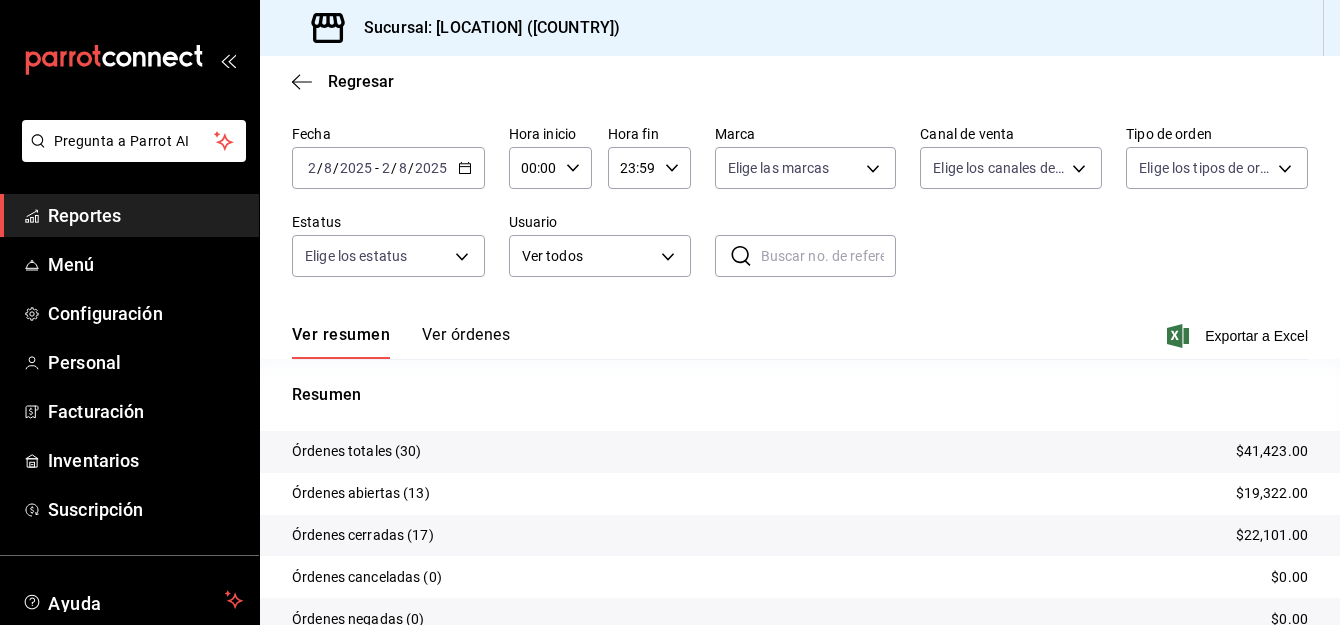scroll, scrollTop: 126, scrollLeft: 0, axis: vertical 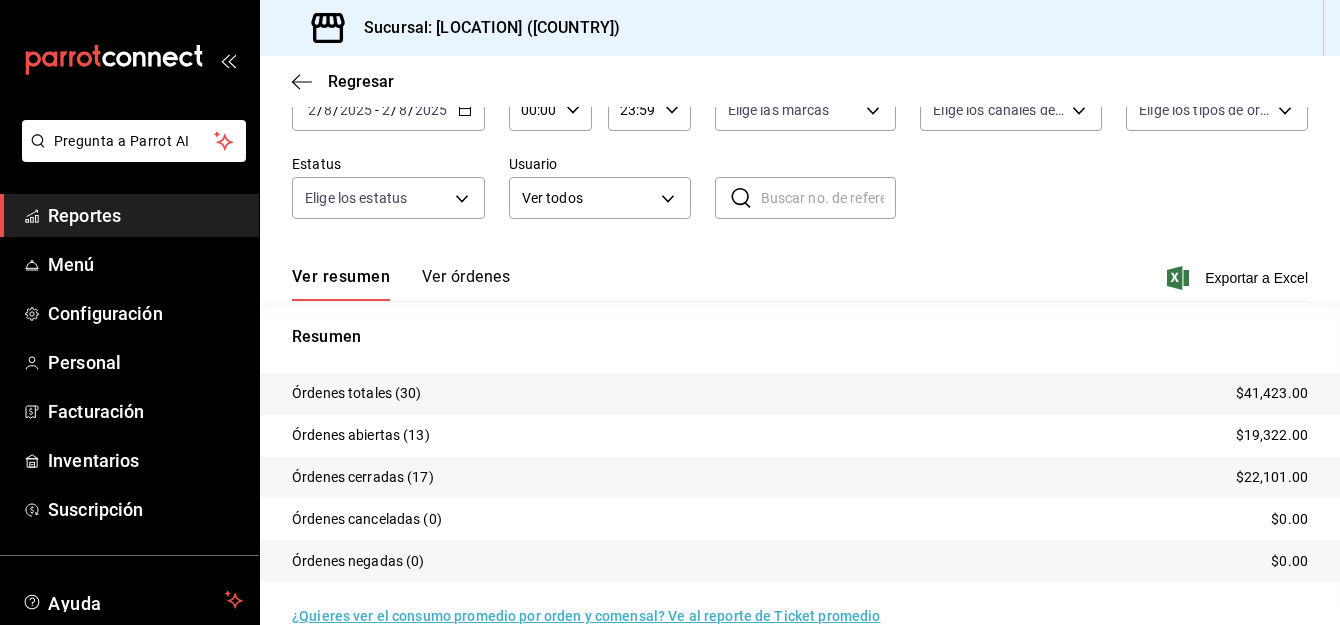 drag, startPoint x: 821, startPoint y: 290, endPoint x: 720, endPoint y: 308, distance: 102.59142 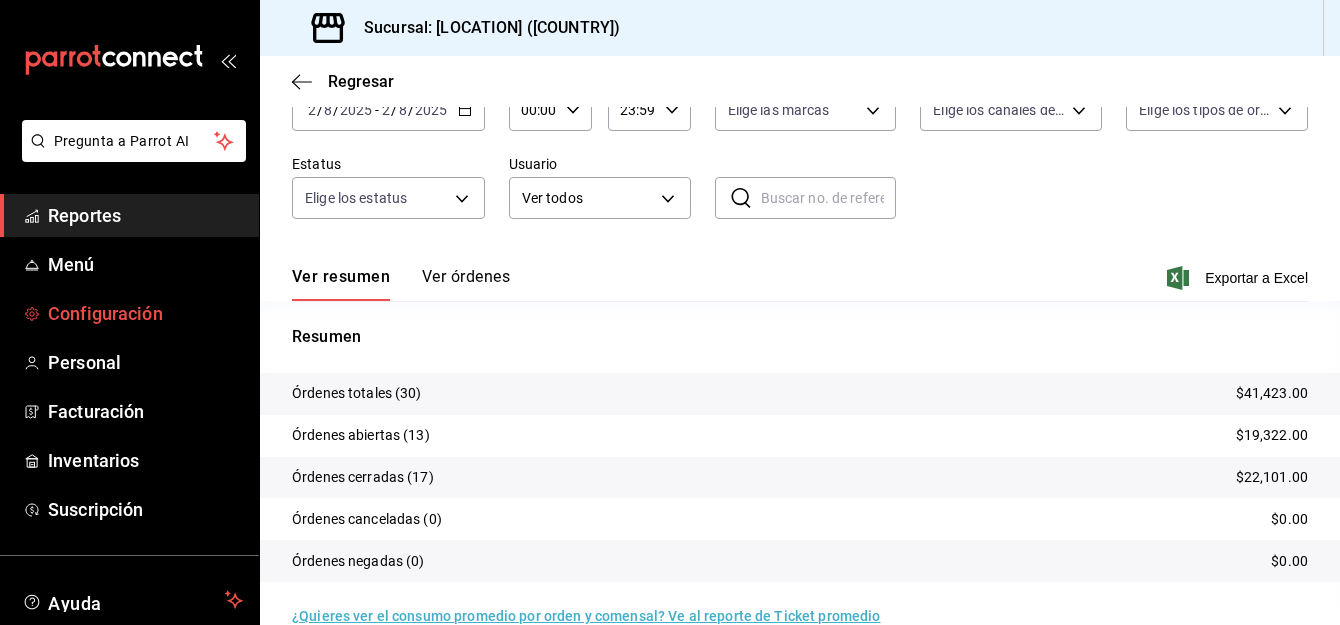click on "Configuración" at bounding box center [145, 313] 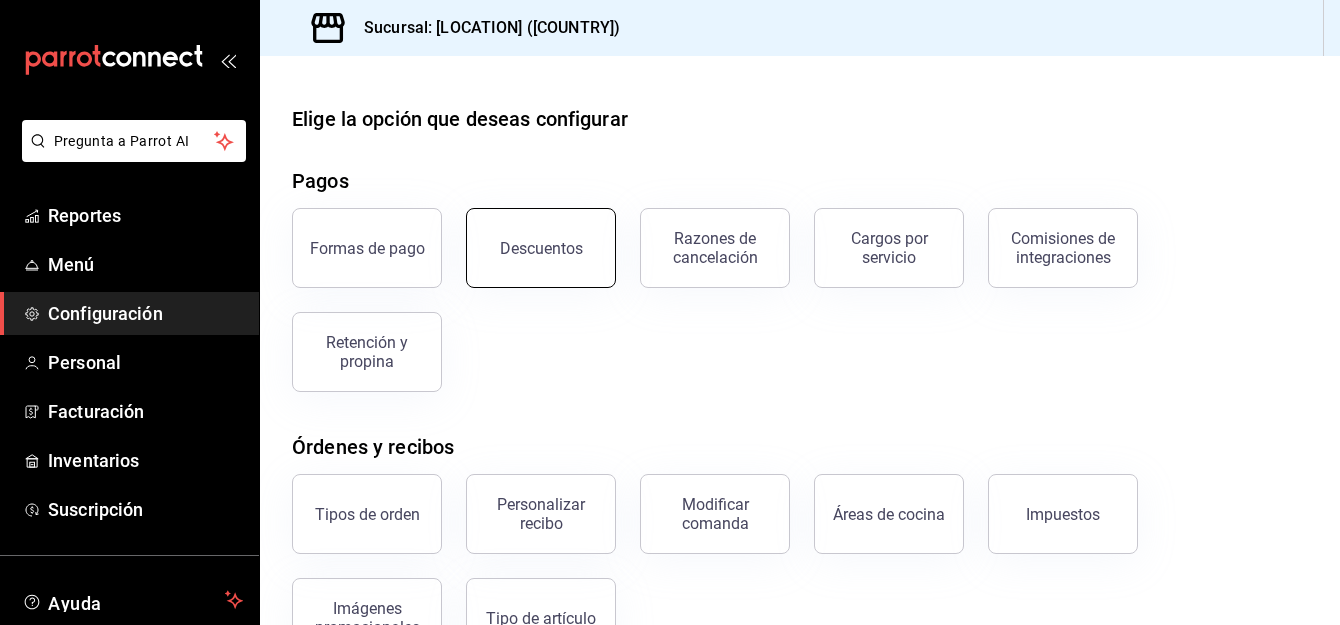 click on "Descuentos" at bounding box center [541, 248] 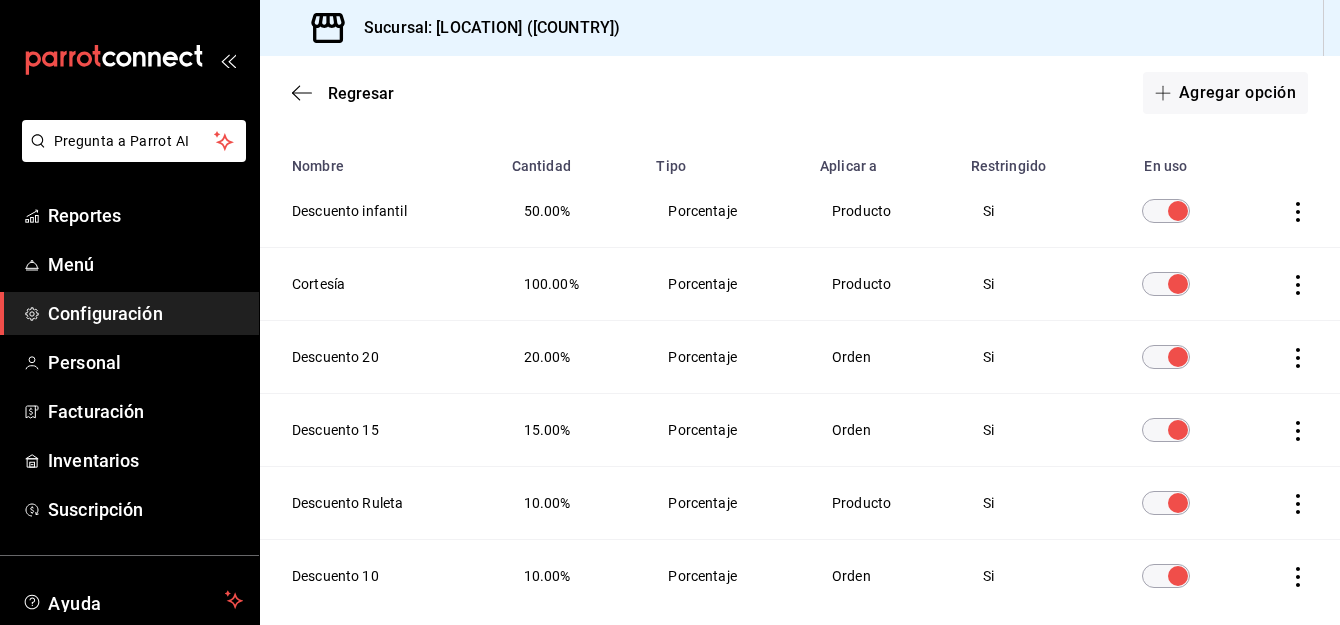 scroll, scrollTop: 171, scrollLeft: 0, axis: vertical 